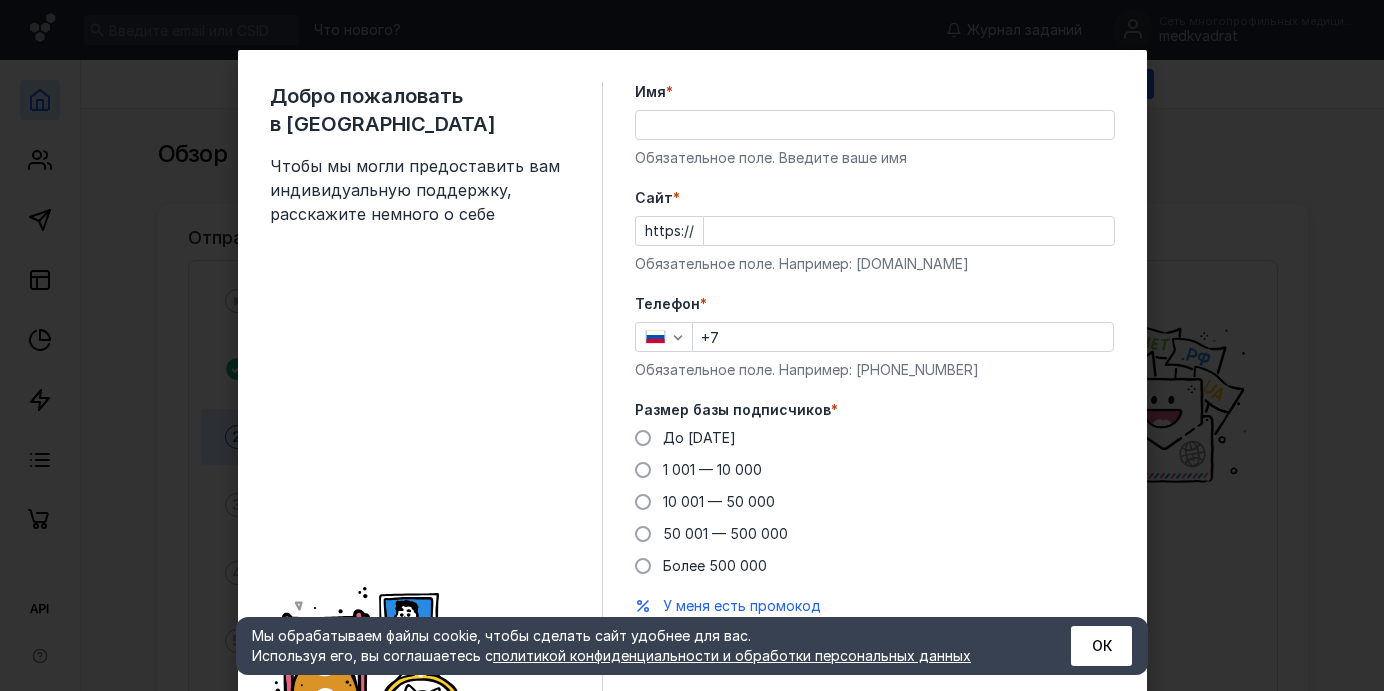scroll, scrollTop: 0, scrollLeft: 0, axis: both 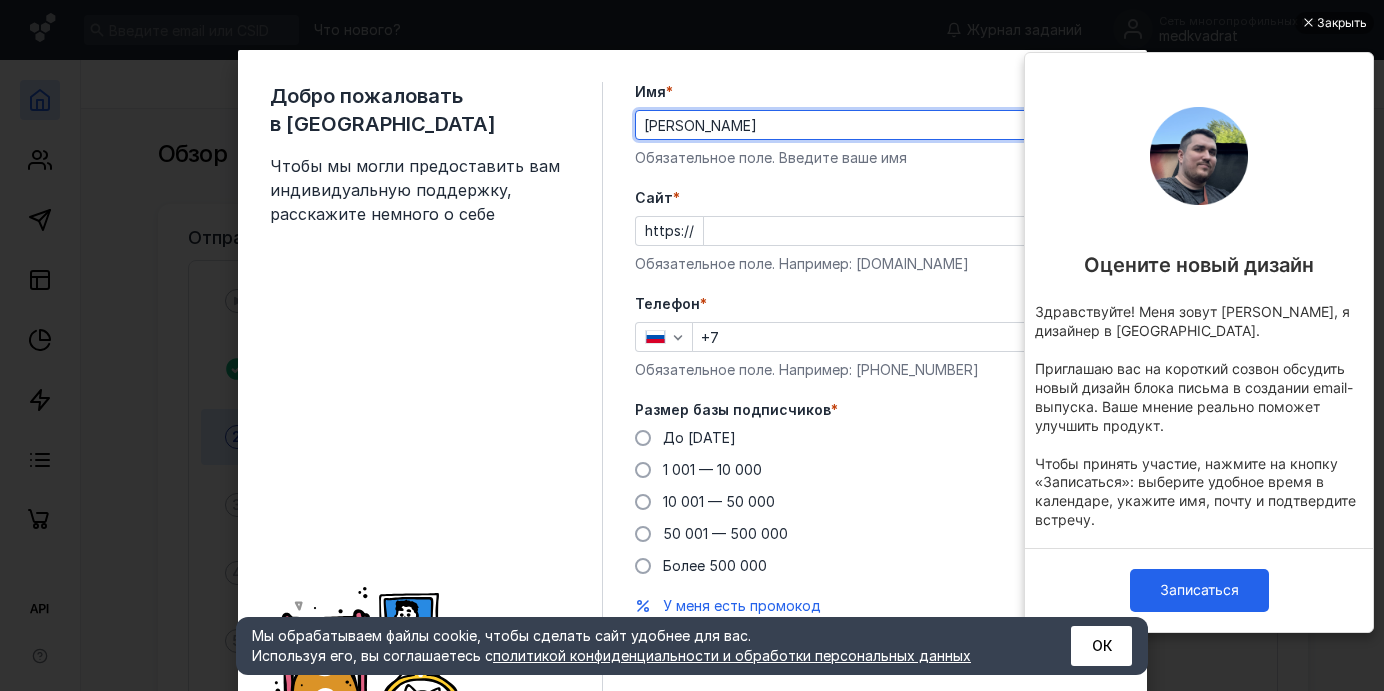 type on "[PERSON_NAME]" 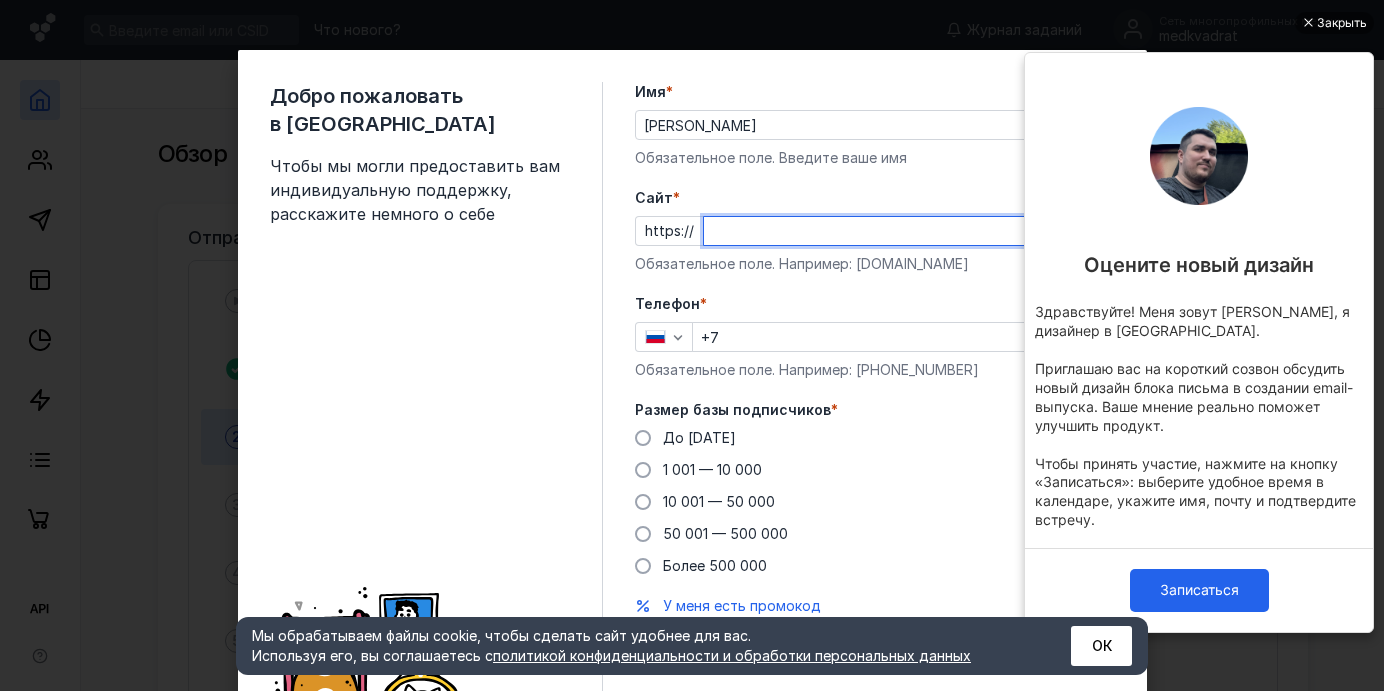 paste on "[DOMAIN_NAME][URL]" 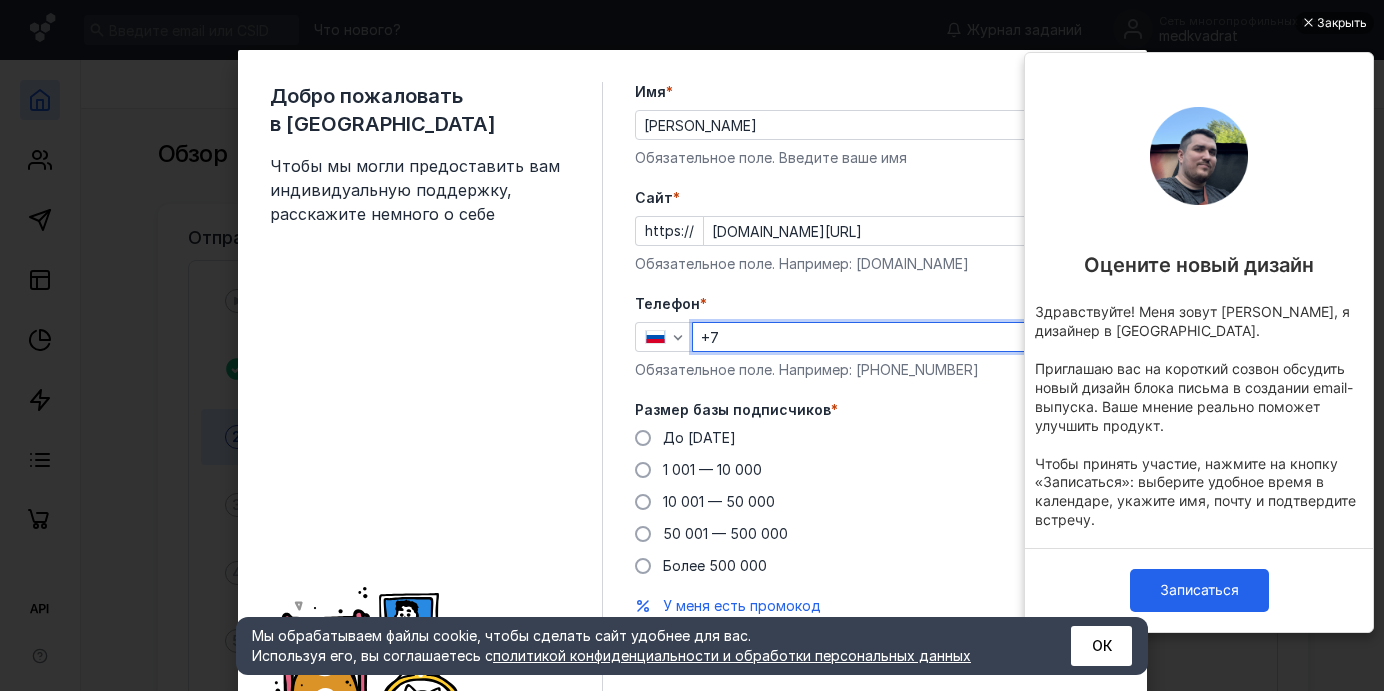 click on "+7" at bounding box center (903, 337) 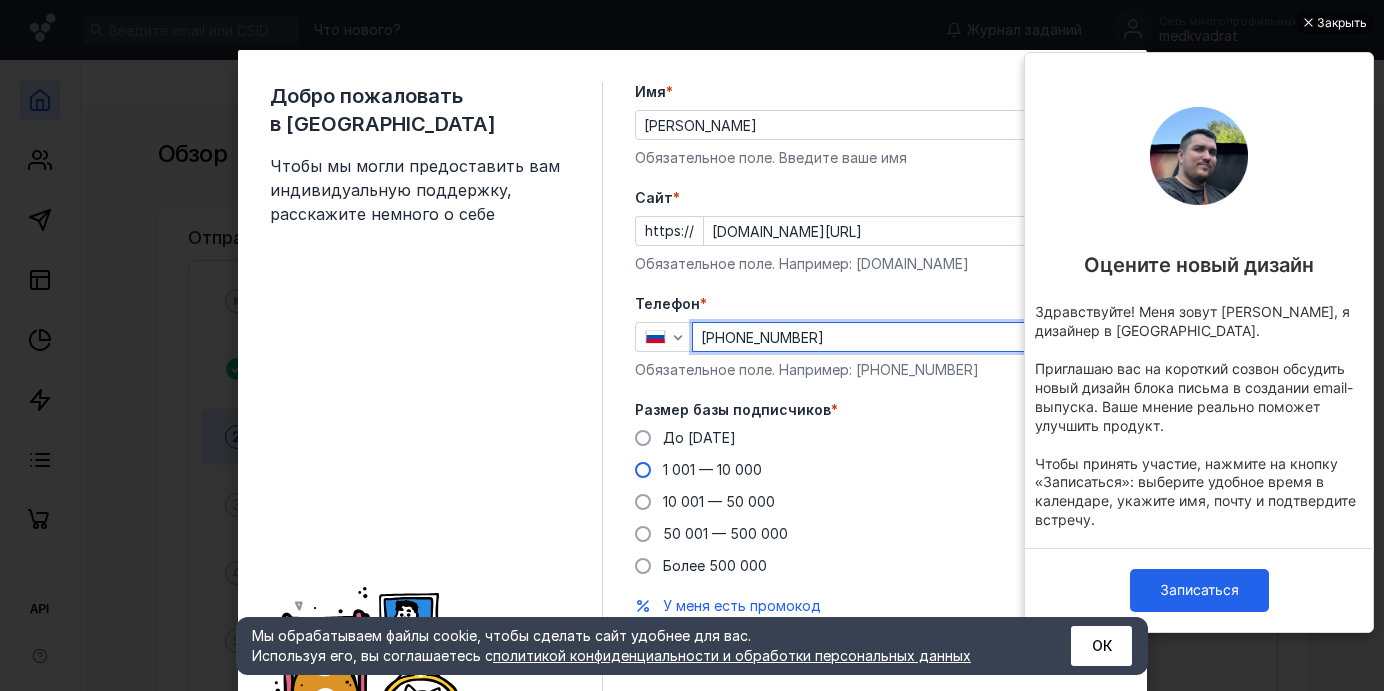 type on "[PHONE_NUMBER]" 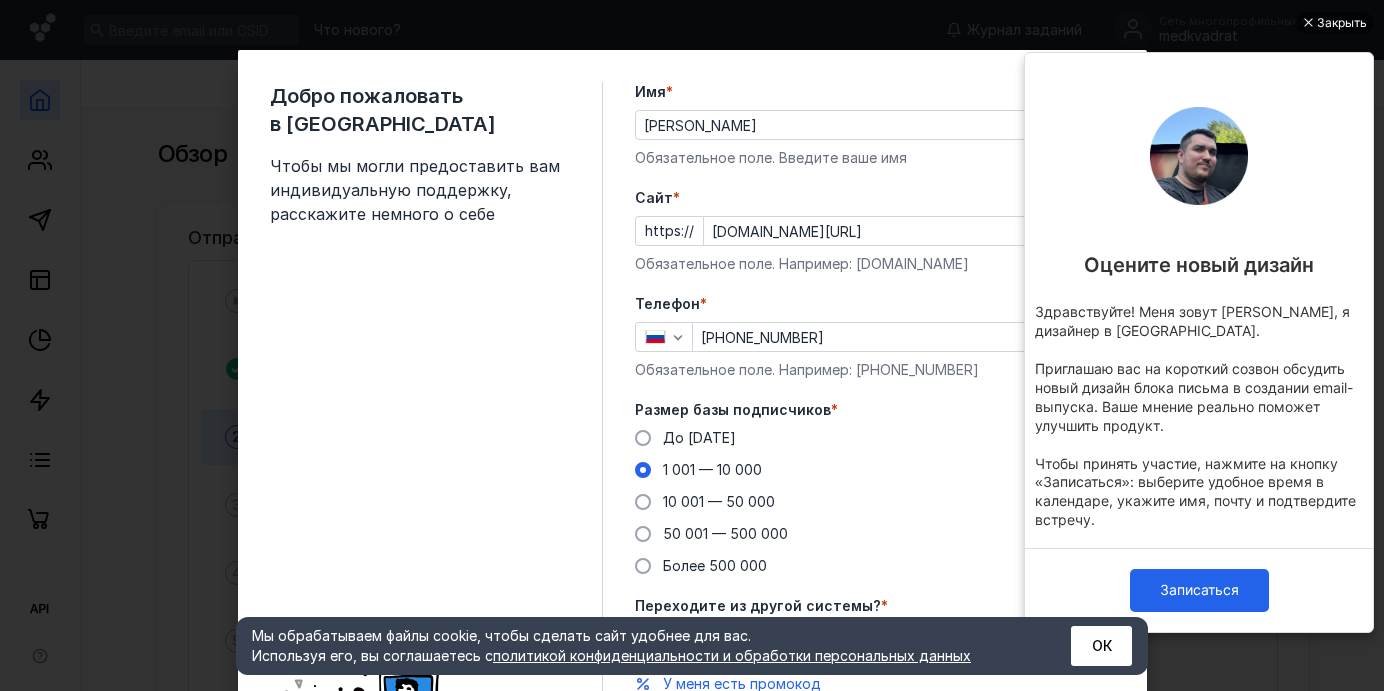 click on "До [DATE] 1 001 — 10 000 10 001 — 50 000 50 001 — 500 000 Более 500 000" at bounding box center (875, 502) 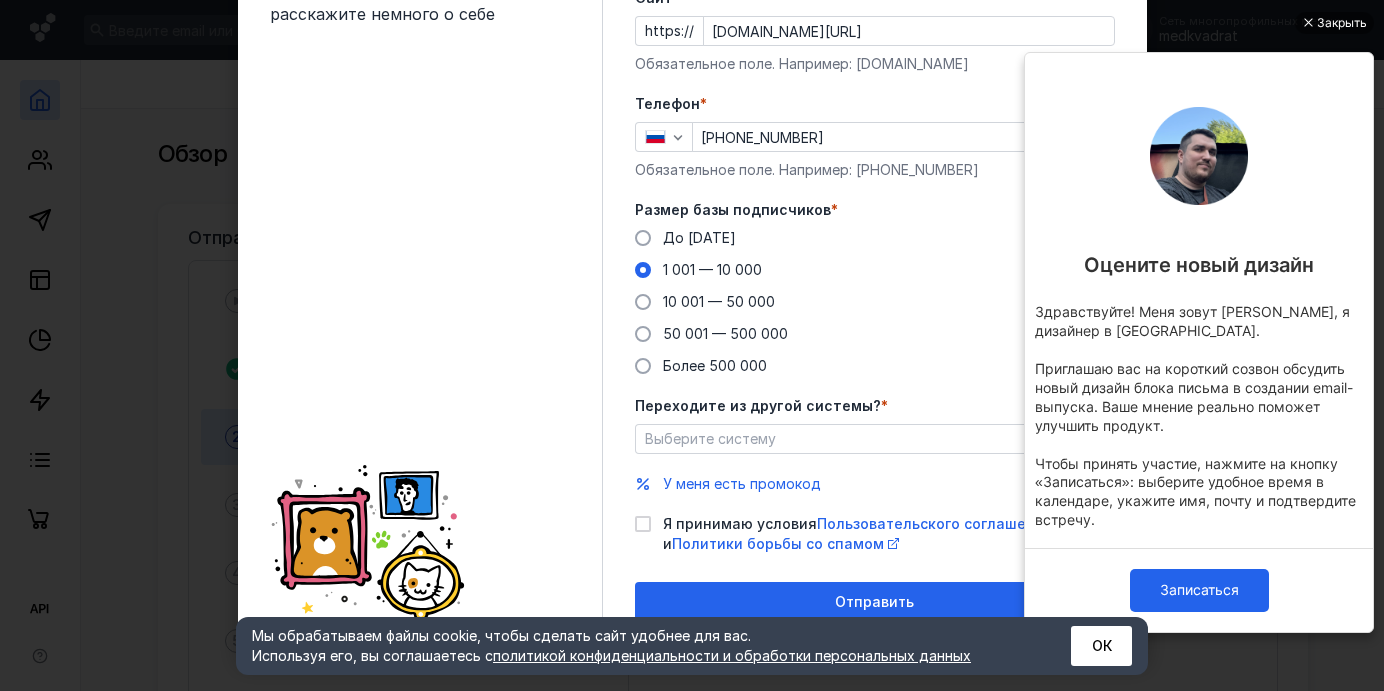 scroll, scrollTop: 213, scrollLeft: 0, axis: vertical 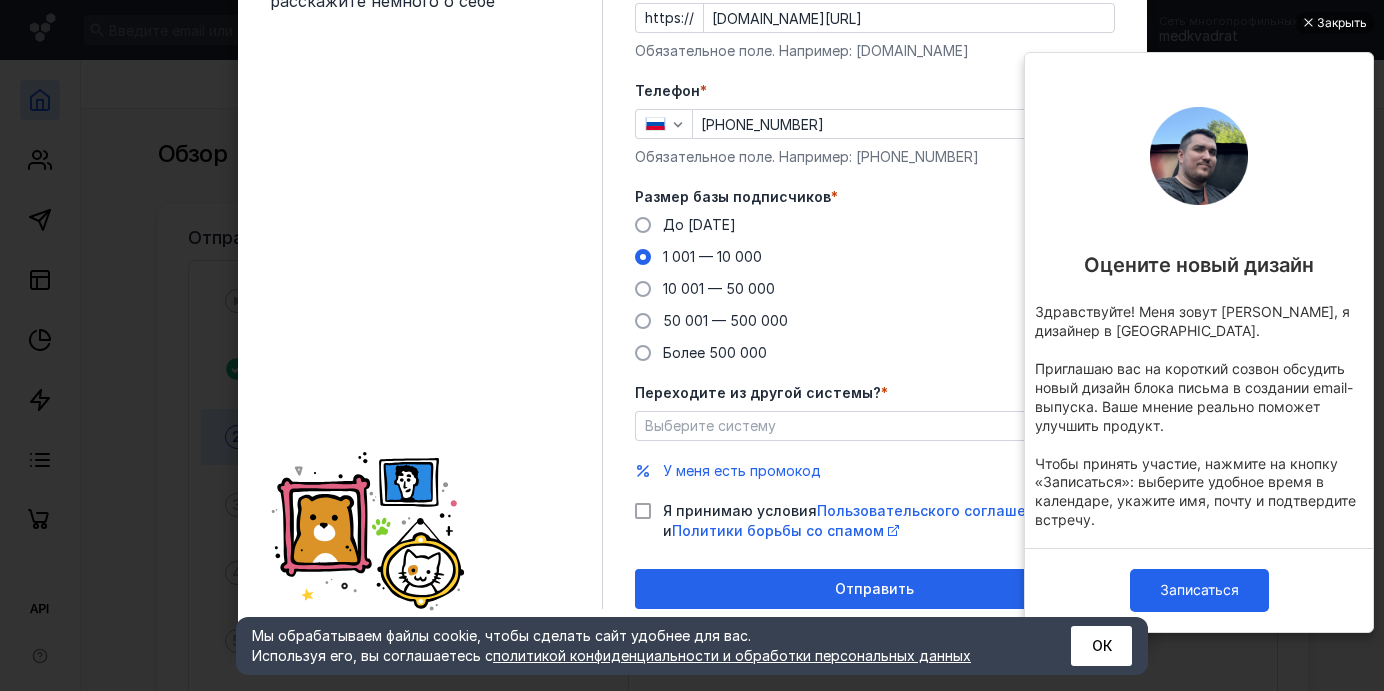 click 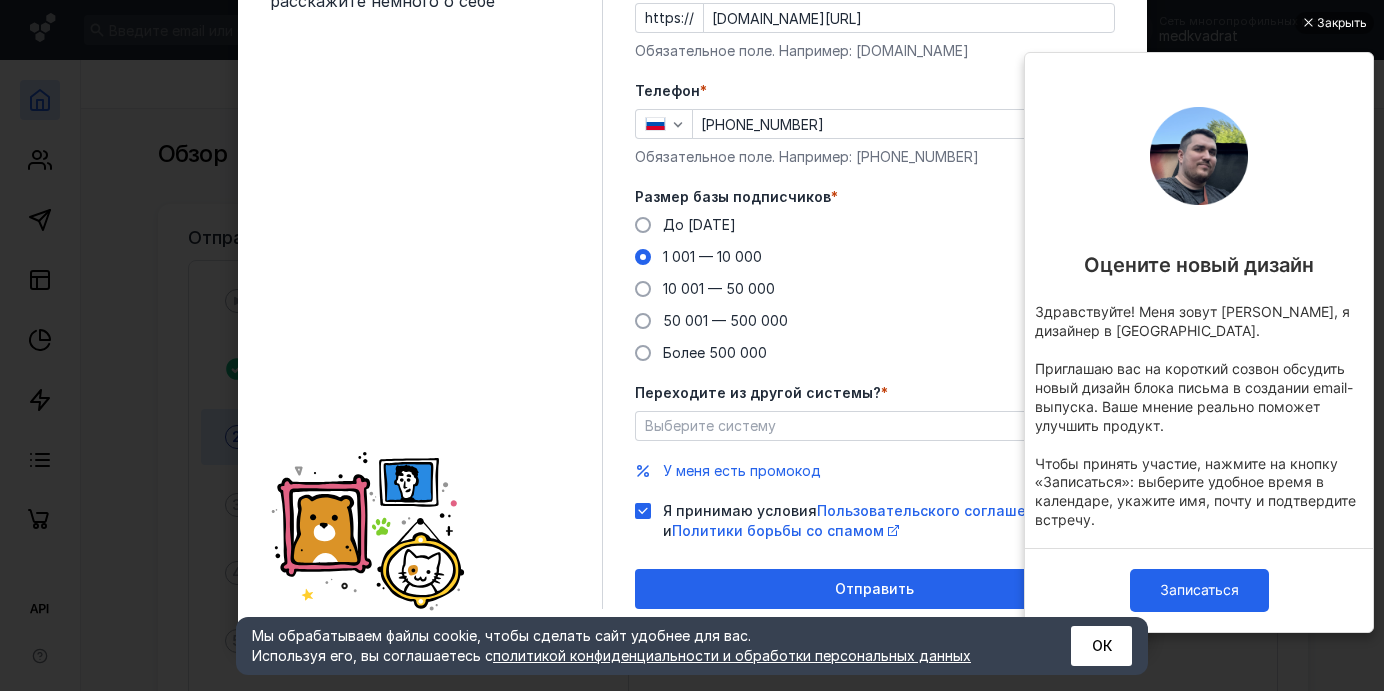 checkbox on "true" 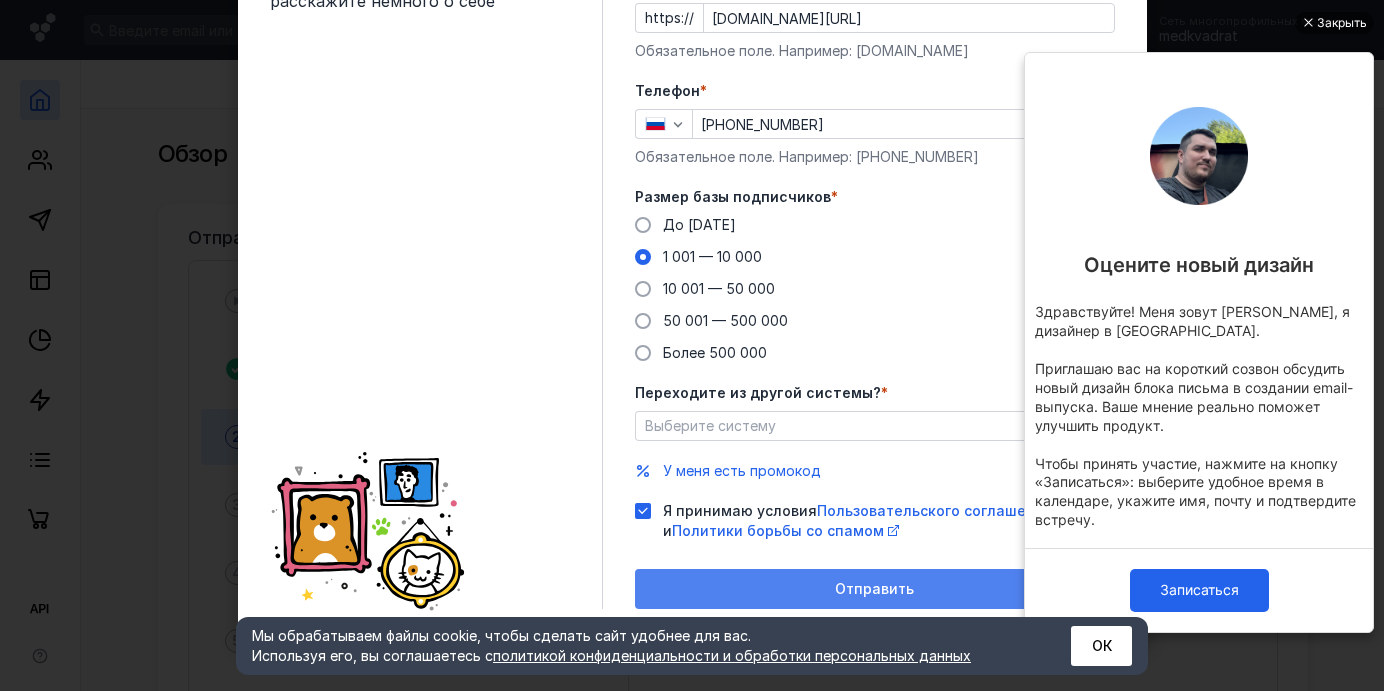 click on "Отправить" at bounding box center [874, 589] 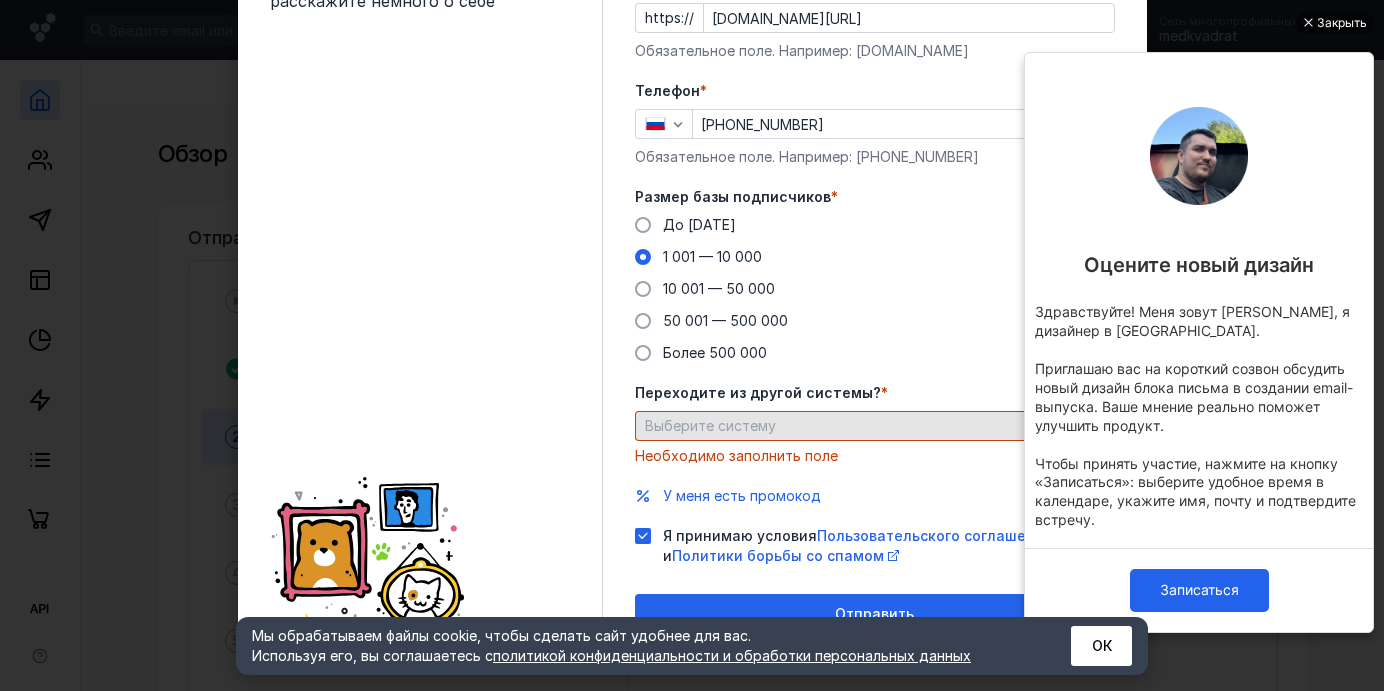 click on "Выберите систему" at bounding box center [866, 426] 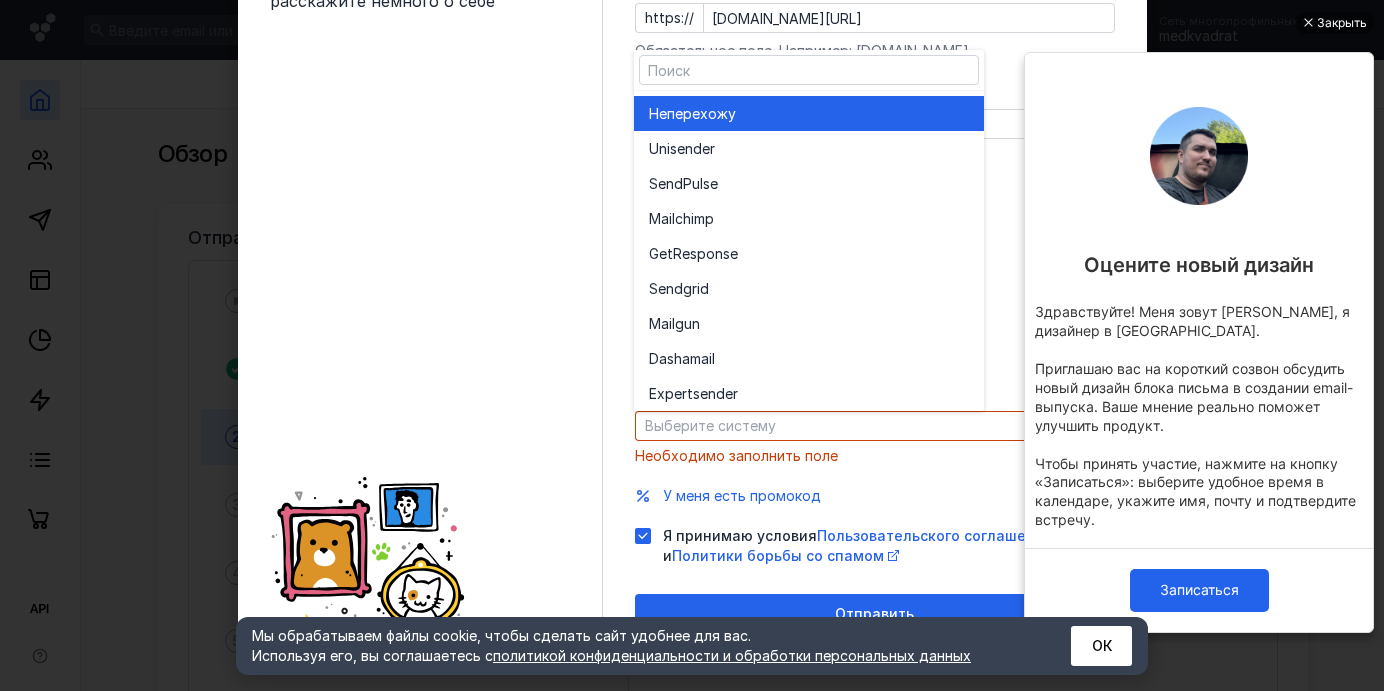 click on "Не  перехожу" at bounding box center (809, 114) 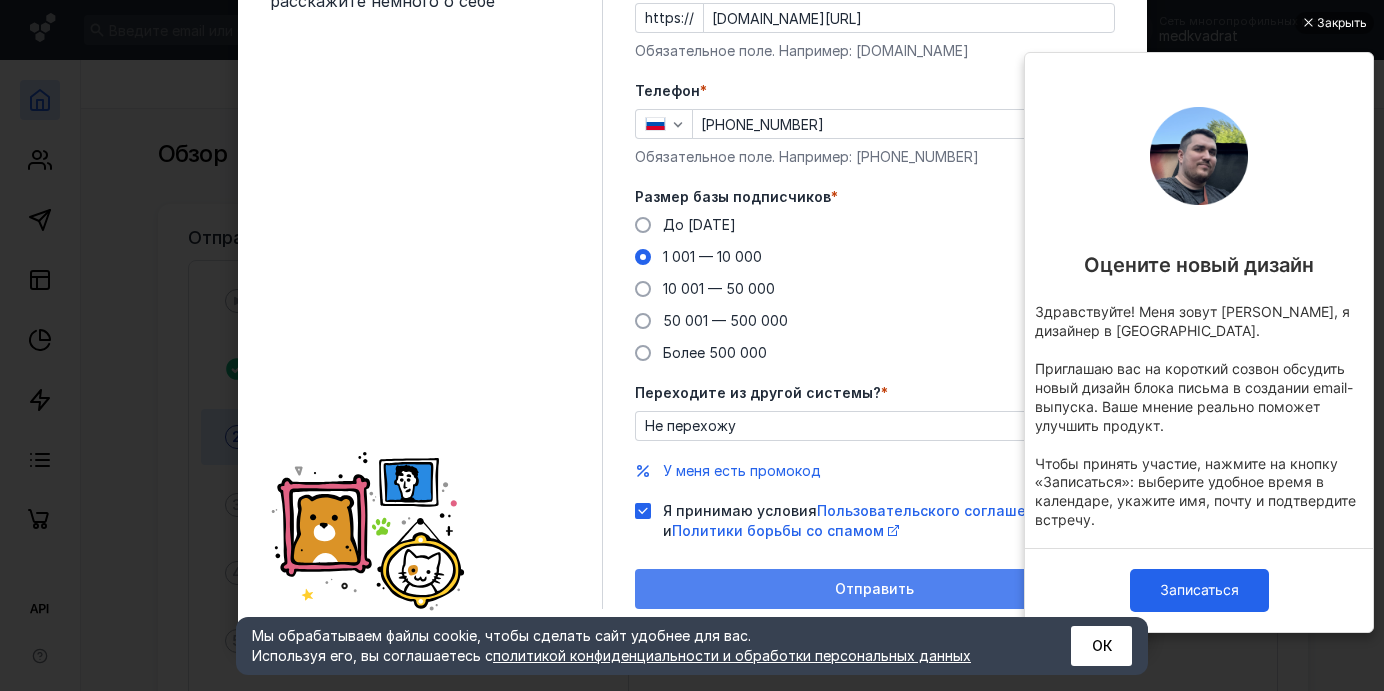 click on "Отправить" at bounding box center (875, 589) 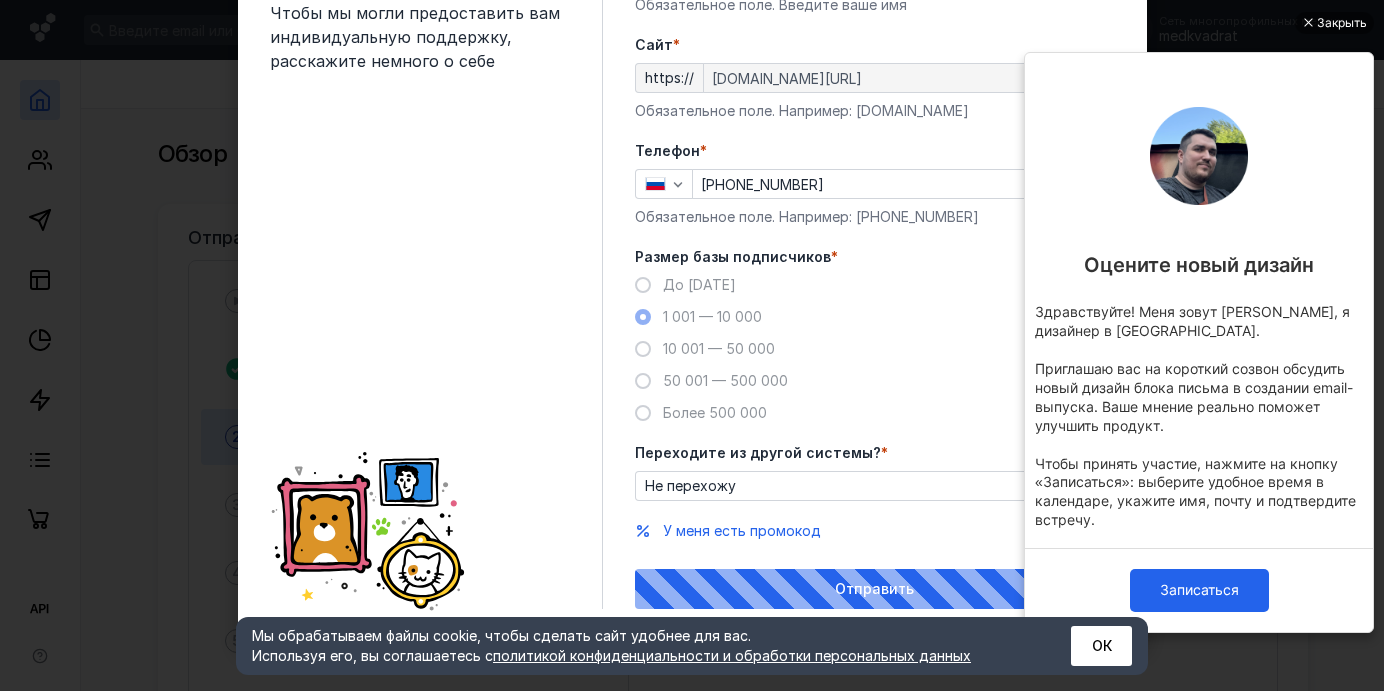scroll, scrollTop: 153, scrollLeft: 0, axis: vertical 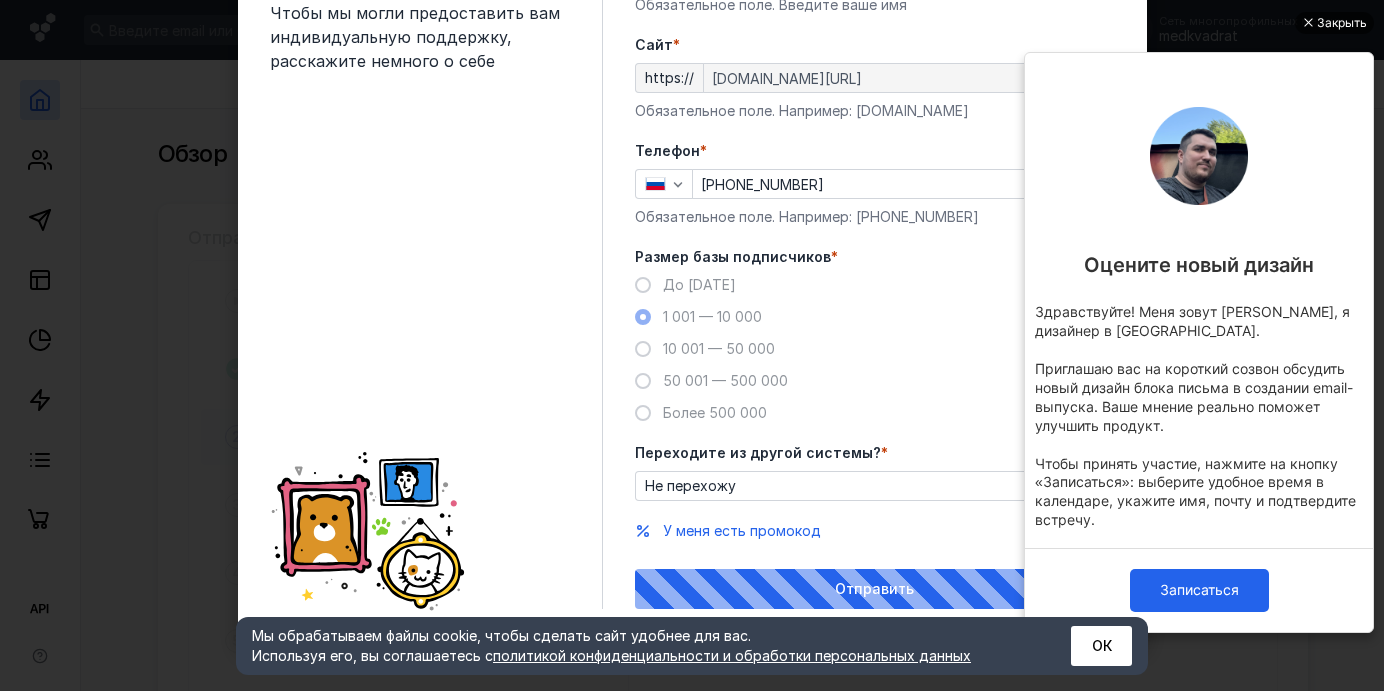 click at bounding box center (1307, 23) 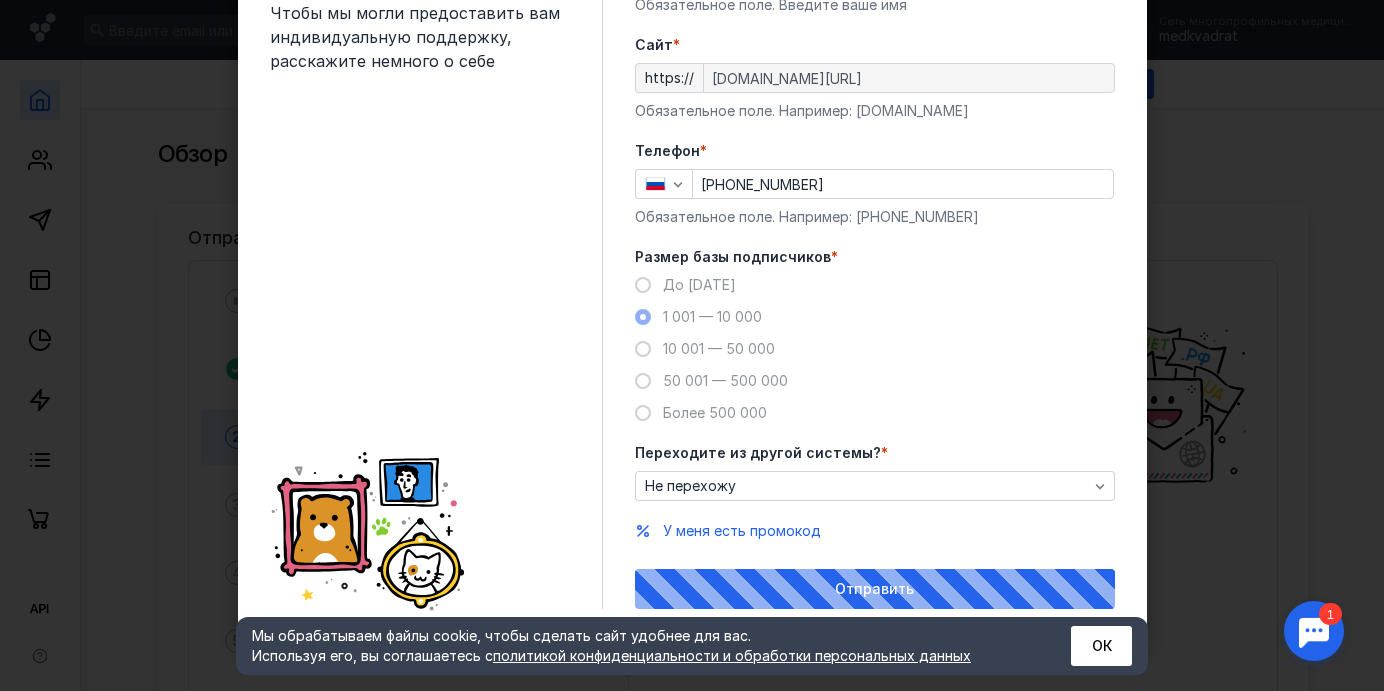 scroll, scrollTop: 0, scrollLeft: 0, axis: both 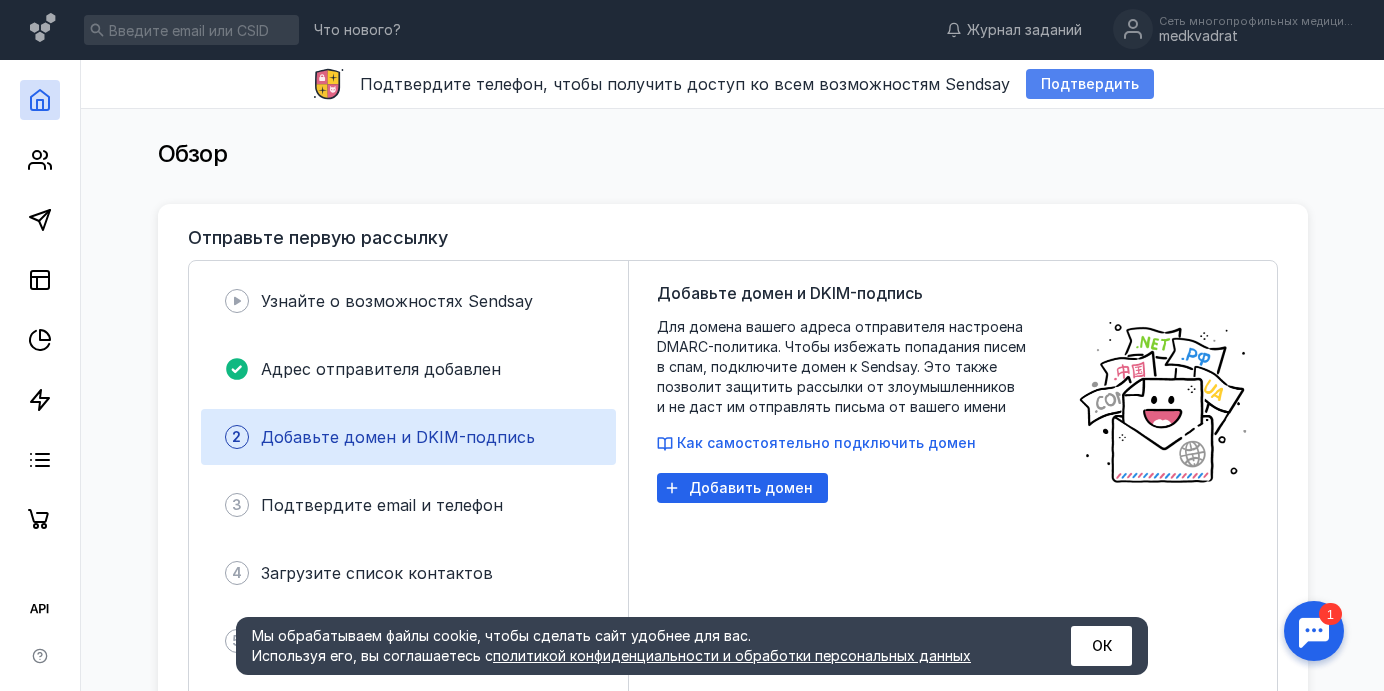 click on "Подтвердить" at bounding box center [1090, 84] 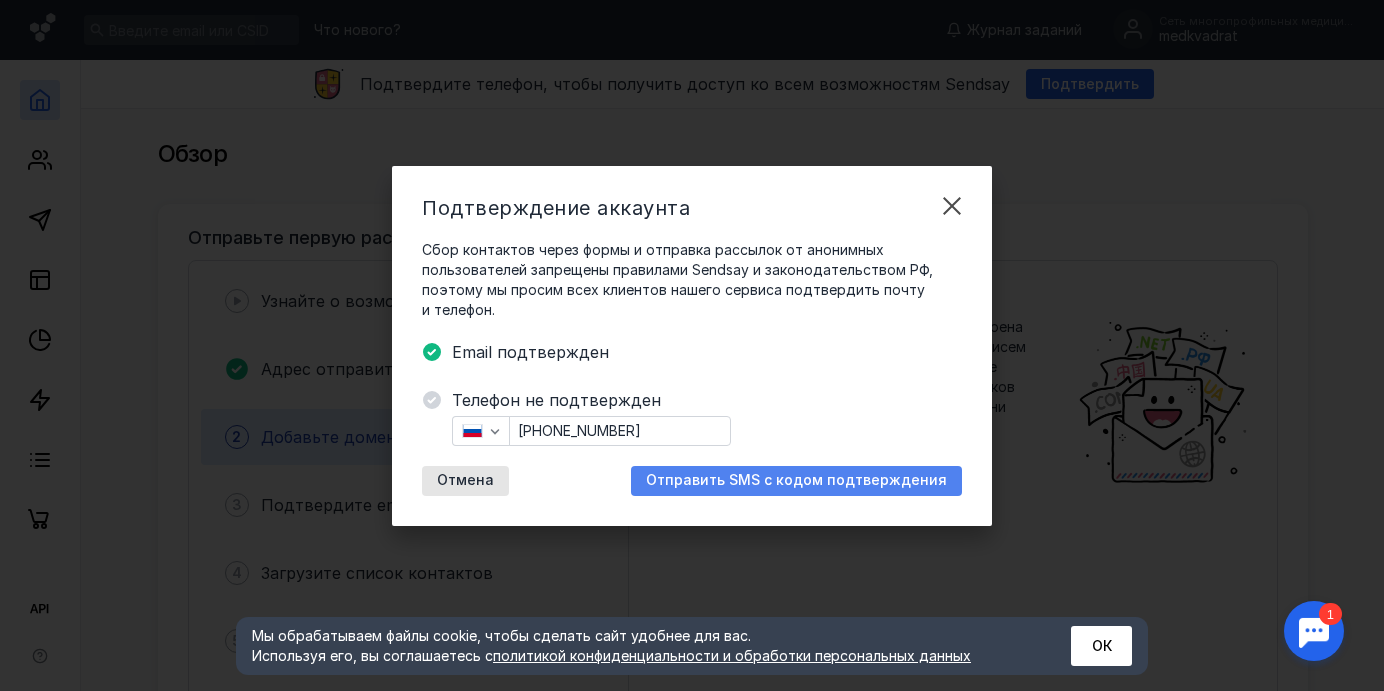 click on "Отправить SMS с кодом подтверждения" at bounding box center (796, 480) 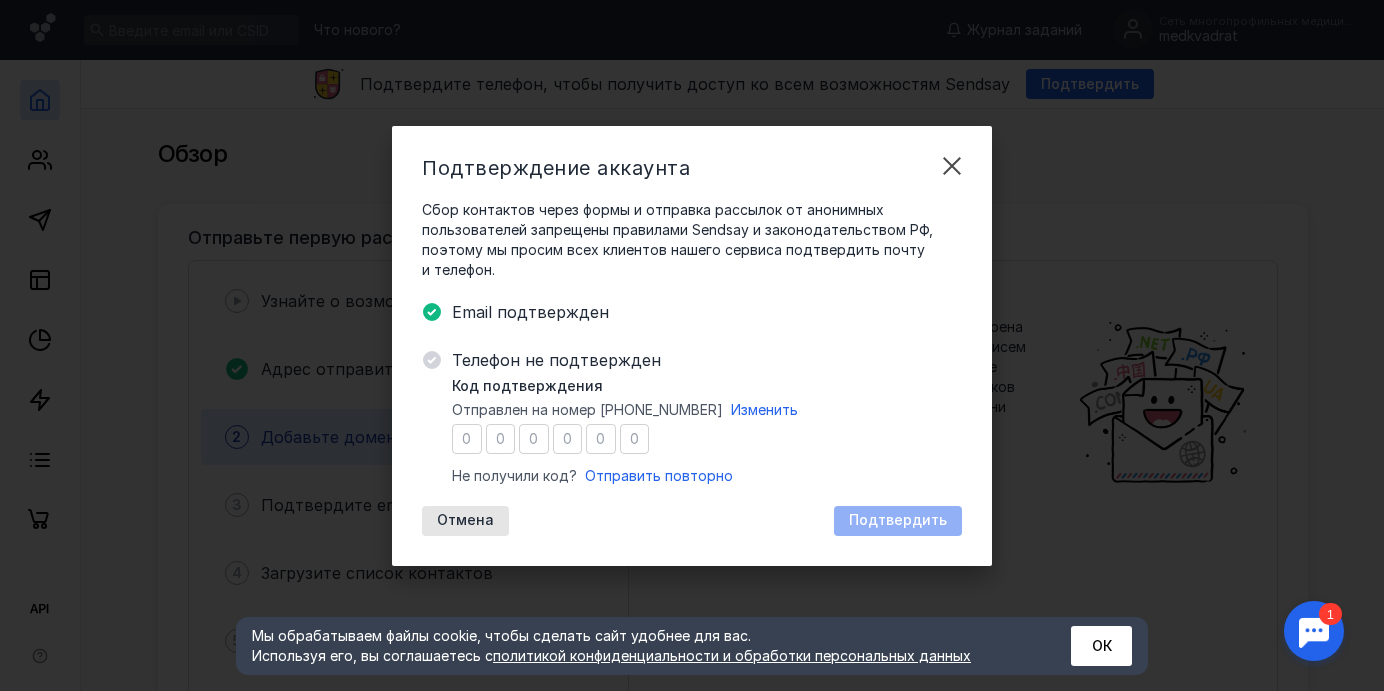 click at bounding box center (467, 439) 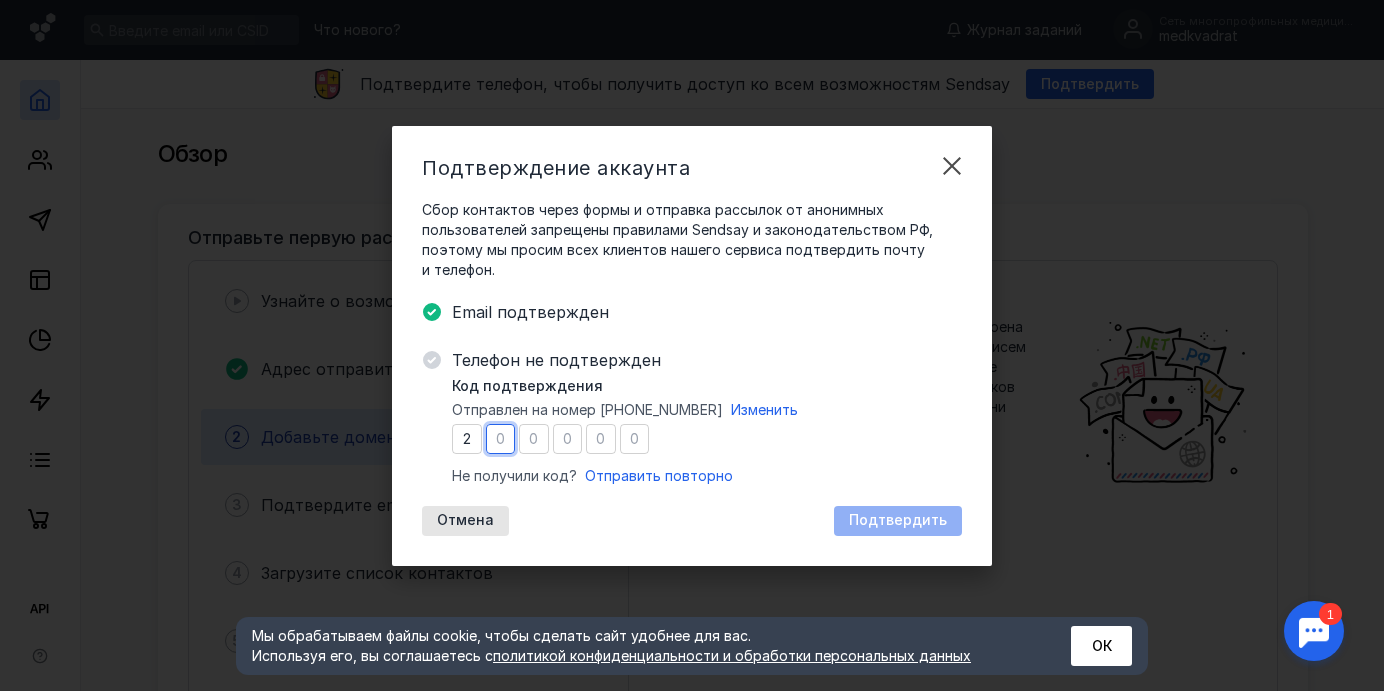 type on "0" 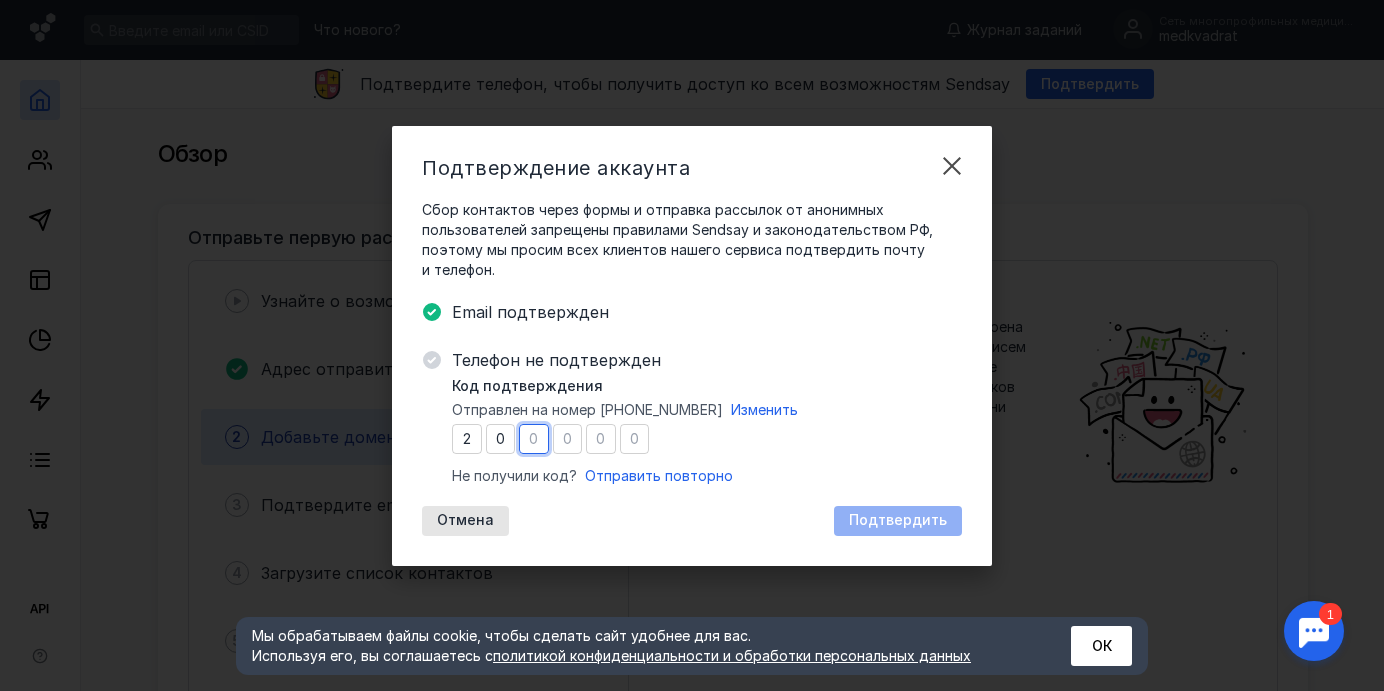 type on "9" 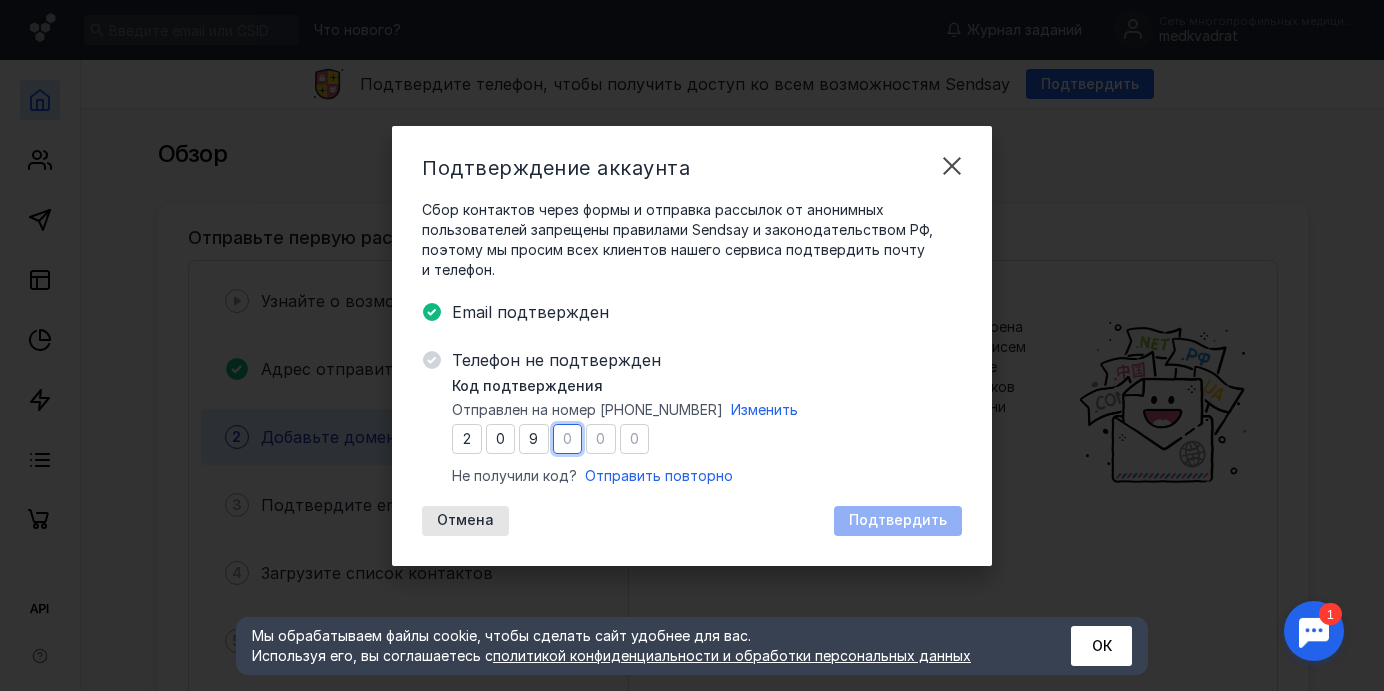 type on "0" 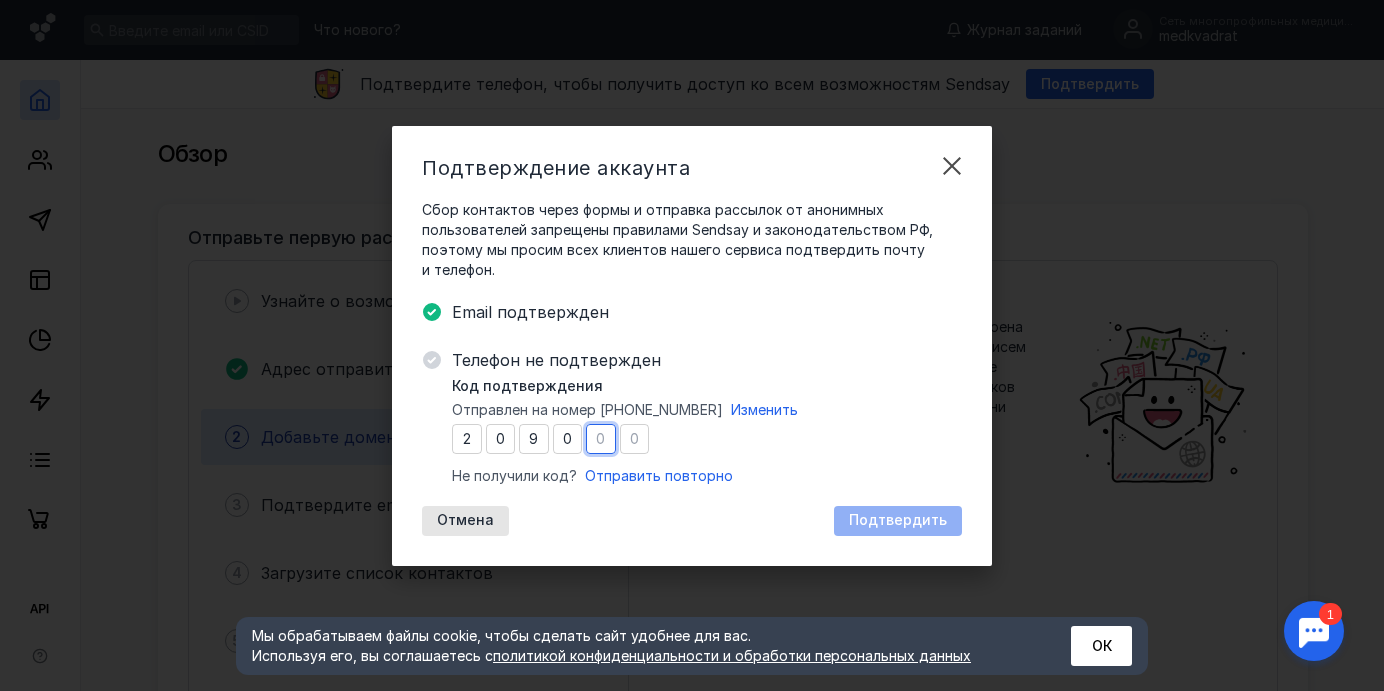 type on "8" 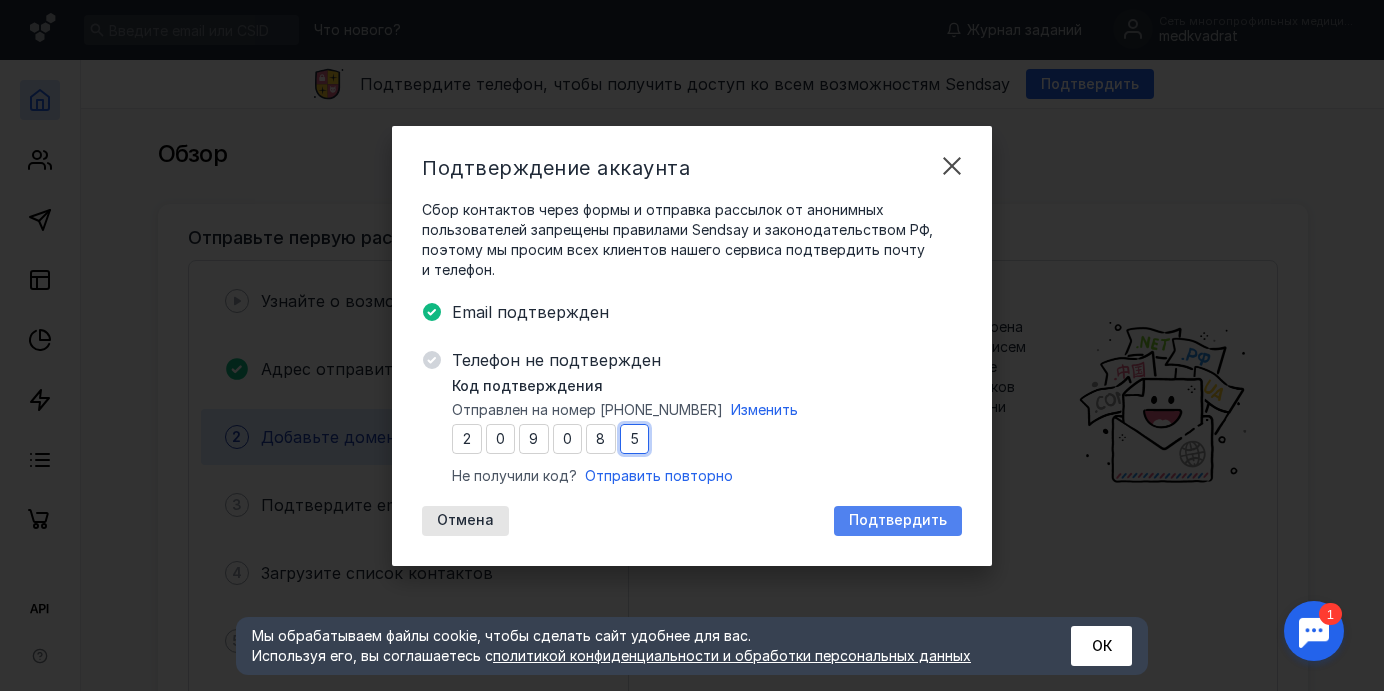 type on "5" 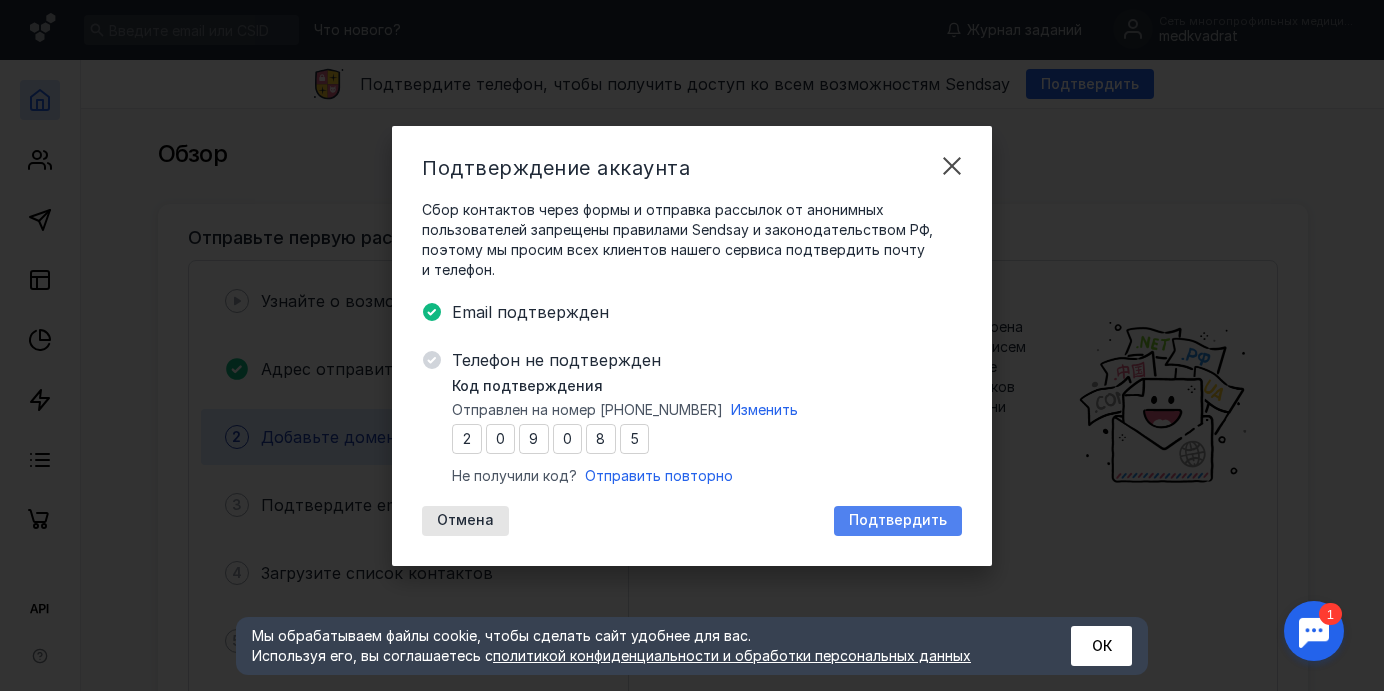 click on "Подтвердить" at bounding box center [898, 520] 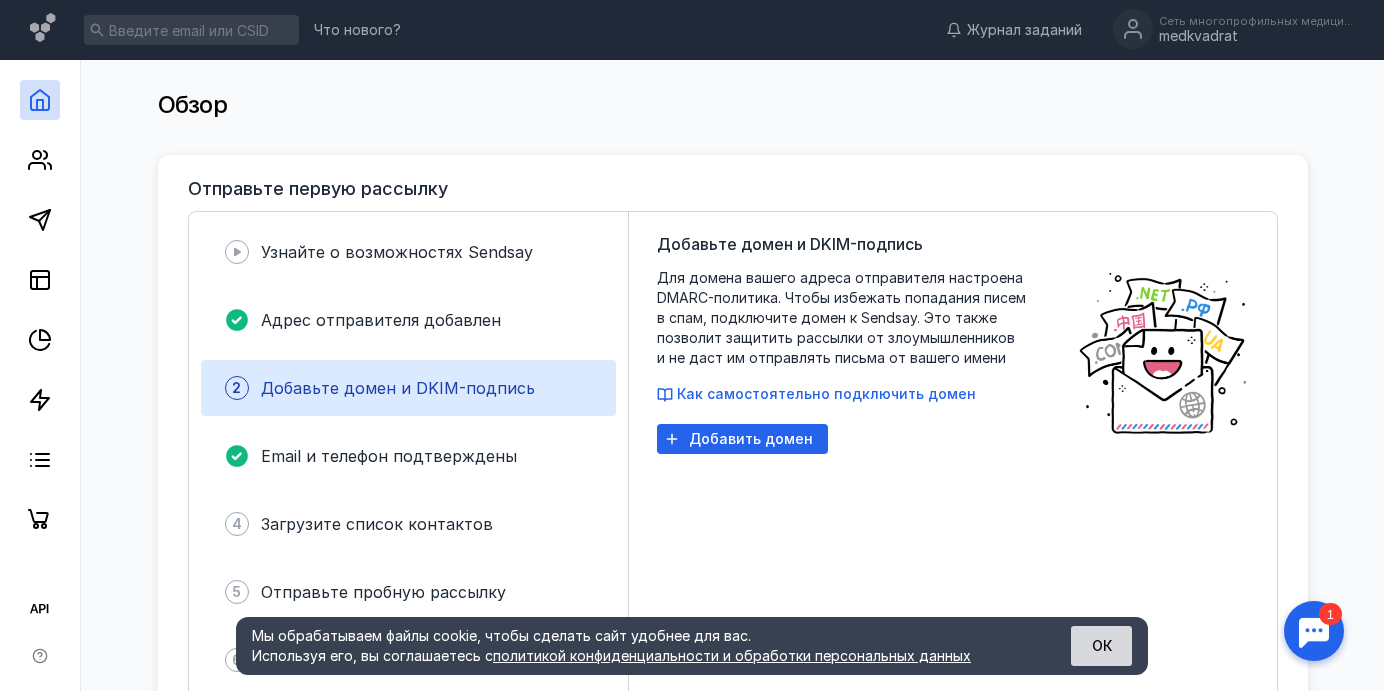 click on "ОК" at bounding box center (1101, 646) 